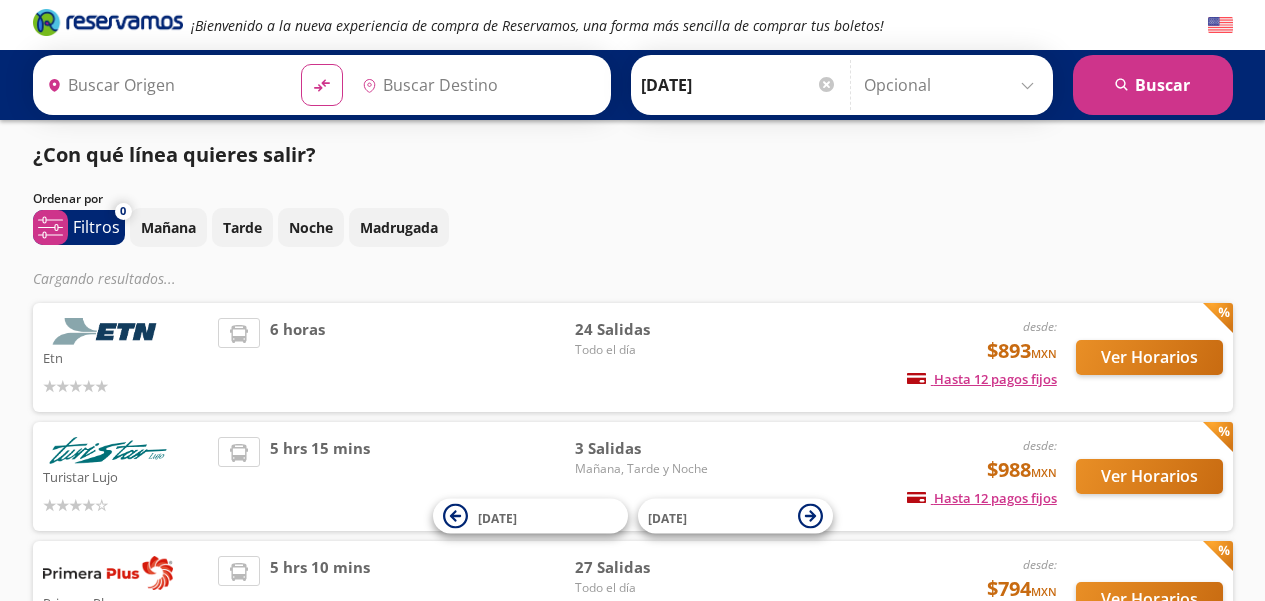 scroll, scrollTop: 0, scrollLeft: 0, axis: both 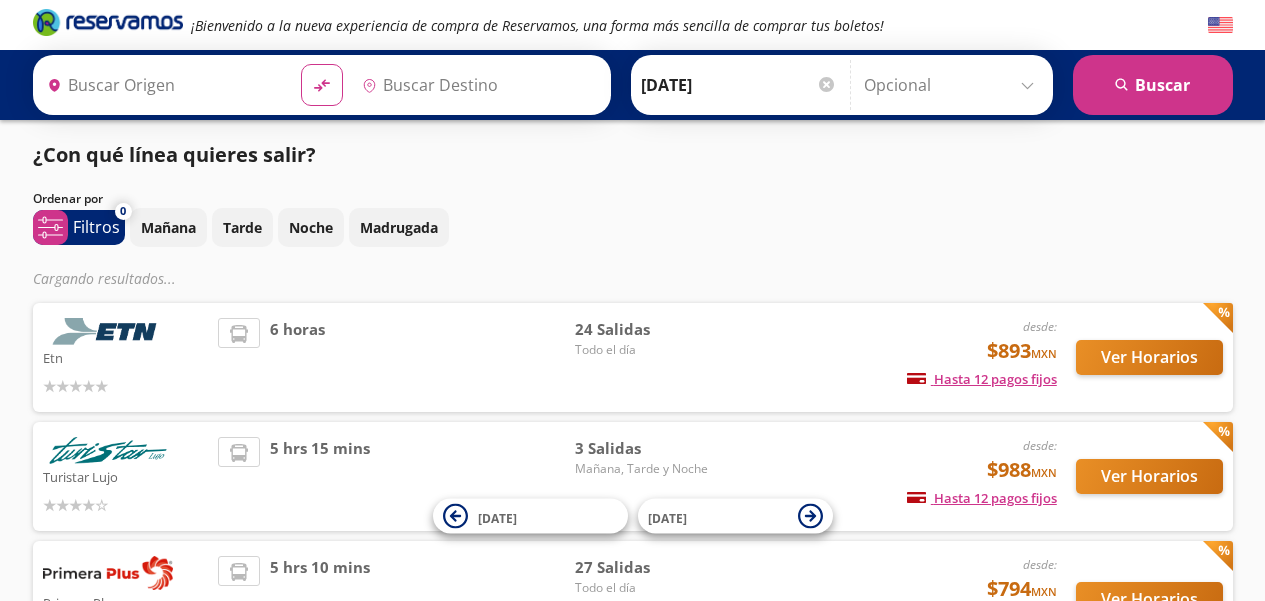 type on "[GEOGRAPHIC_DATA], [GEOGRAPHIC_DATA]" 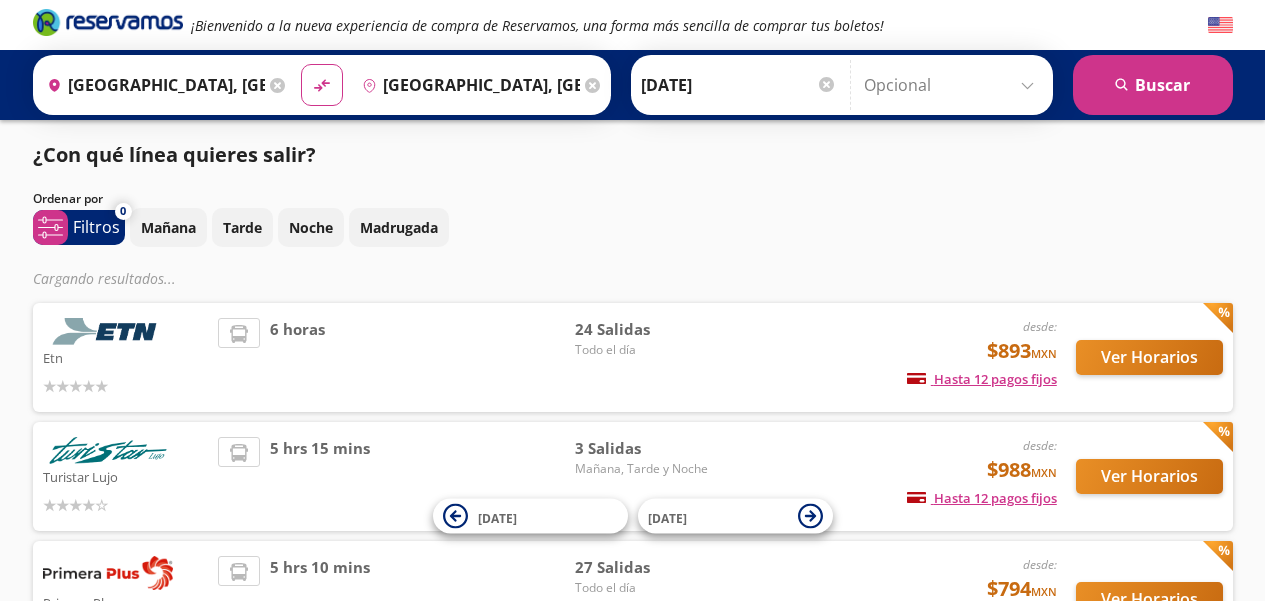 scroll, scrollTop: 0, scrollLeft: 0, axis: both 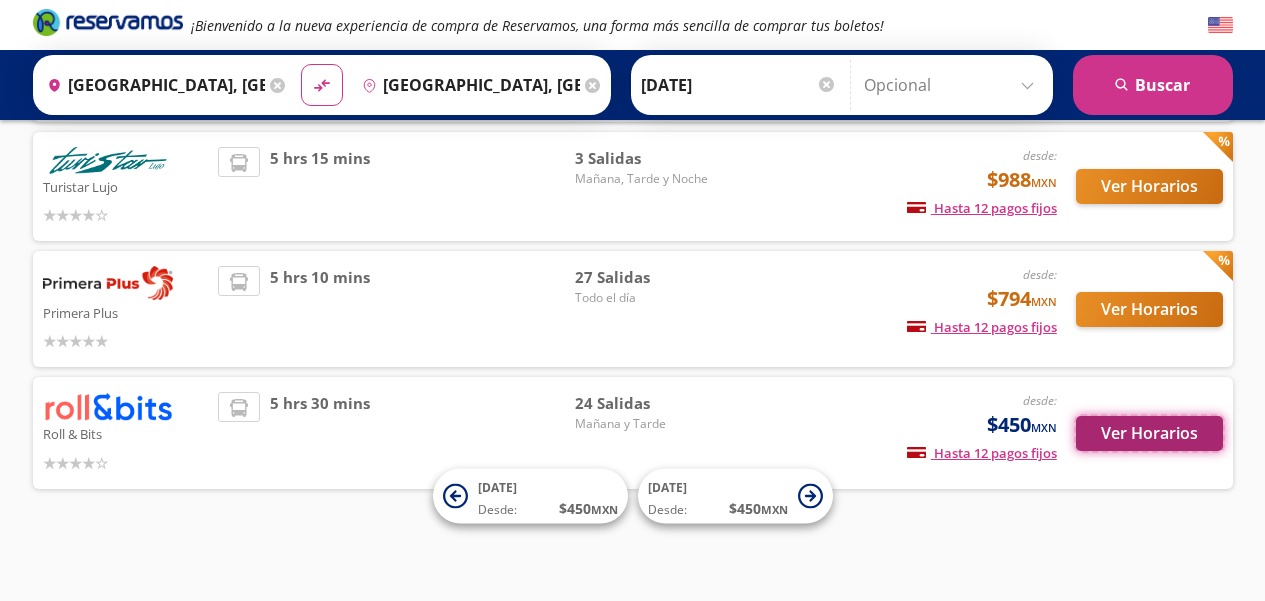 click on "Ver Horarios" at bounding box center [1149, 433] 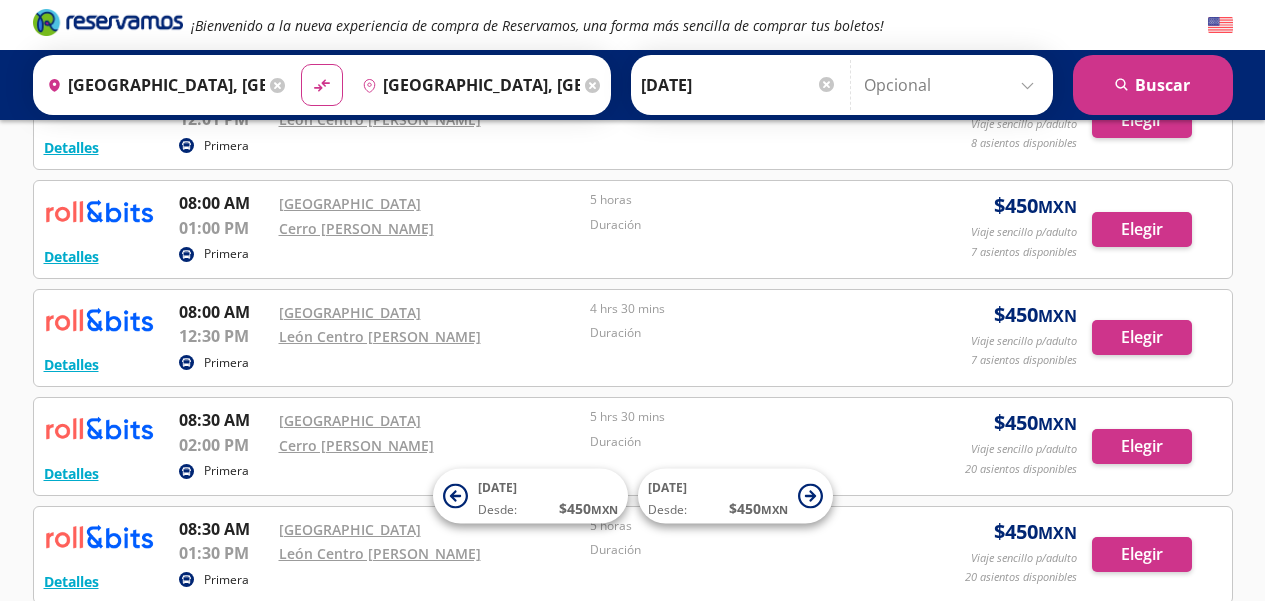 scroll, scrollTop: 276, scrollLeft: 0, axis: vertical 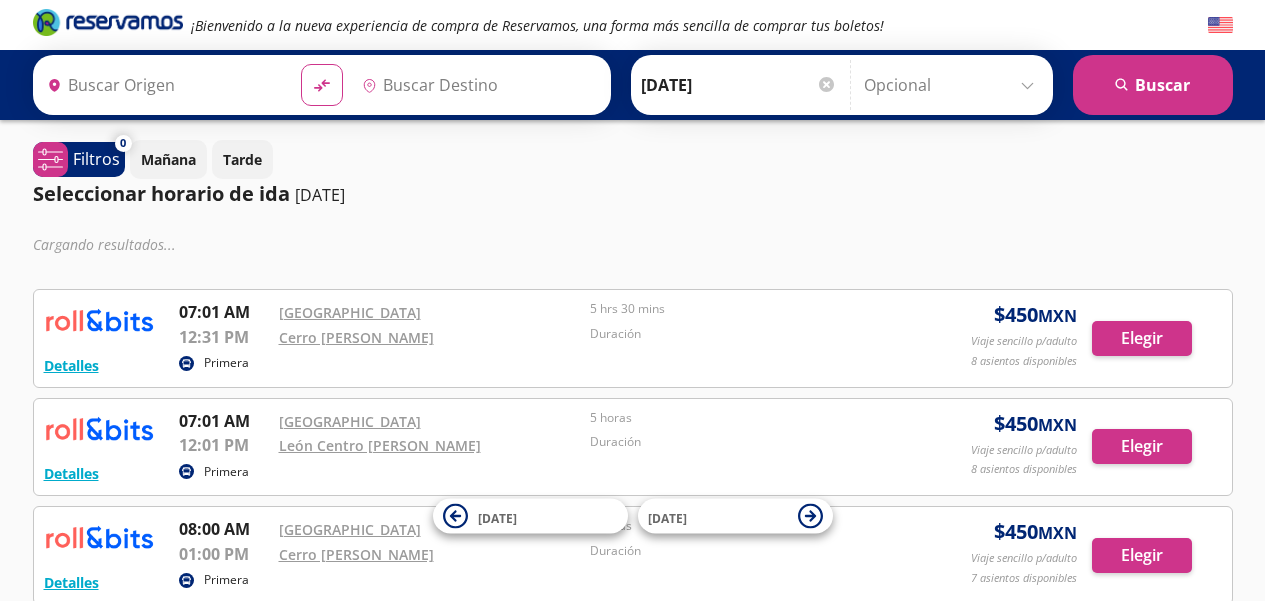 type on "[GEOGRAPHIC_DATA], [GEOGRAPHIC_DATA]" 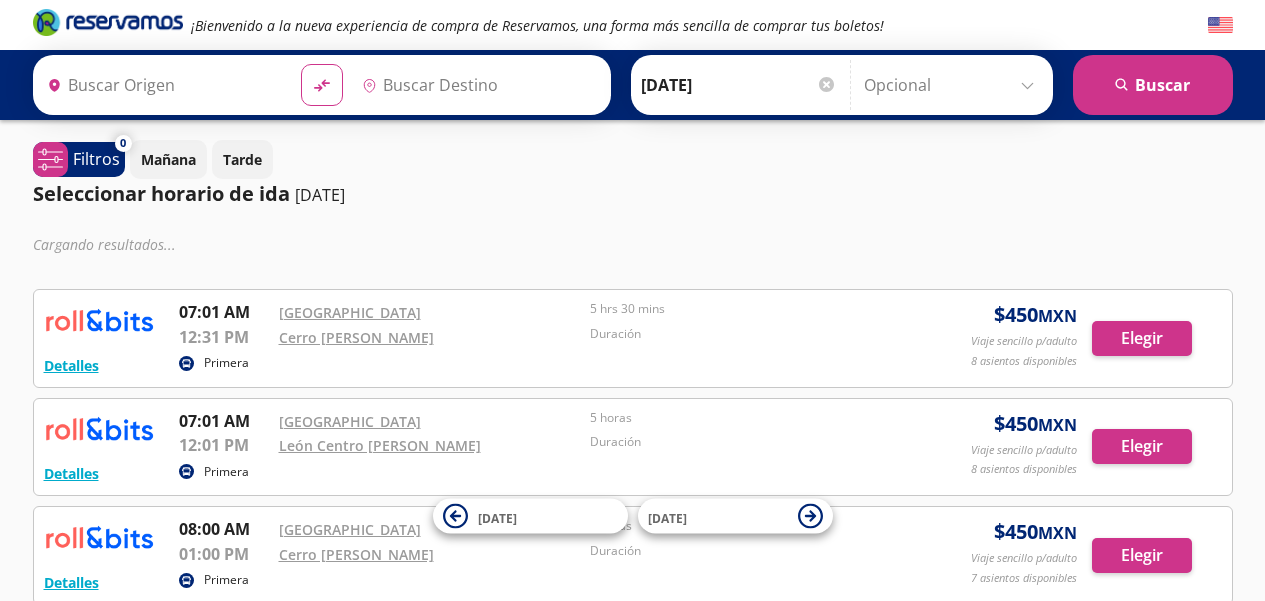 type on "[GEOGRAPHIC_DATA], [GEOGRAPHIC_DATA]" 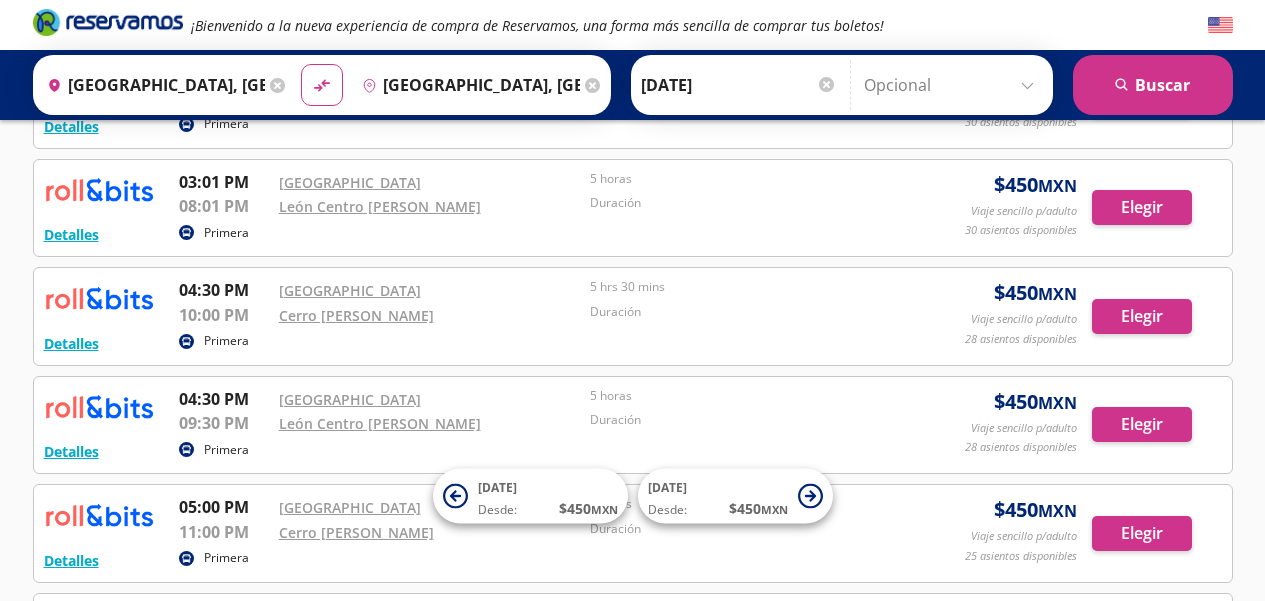 scroll, scrollTop: 1443, scrollLeft: 0, axis: vertical 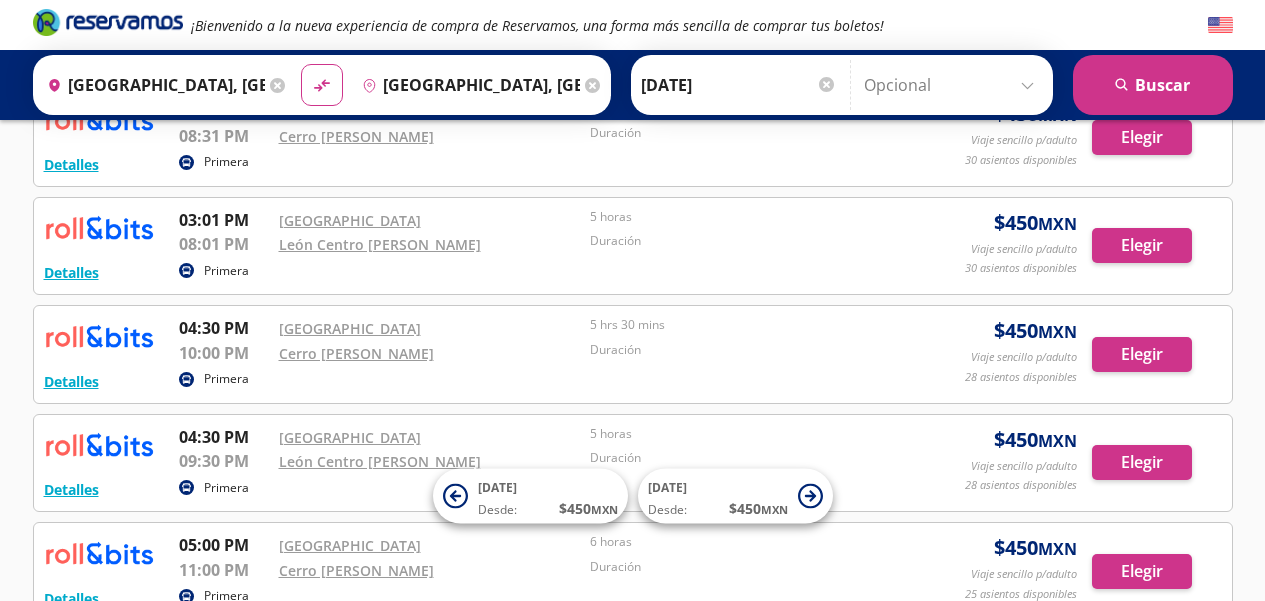 click on "Duración" at bounding box center [741, 241] 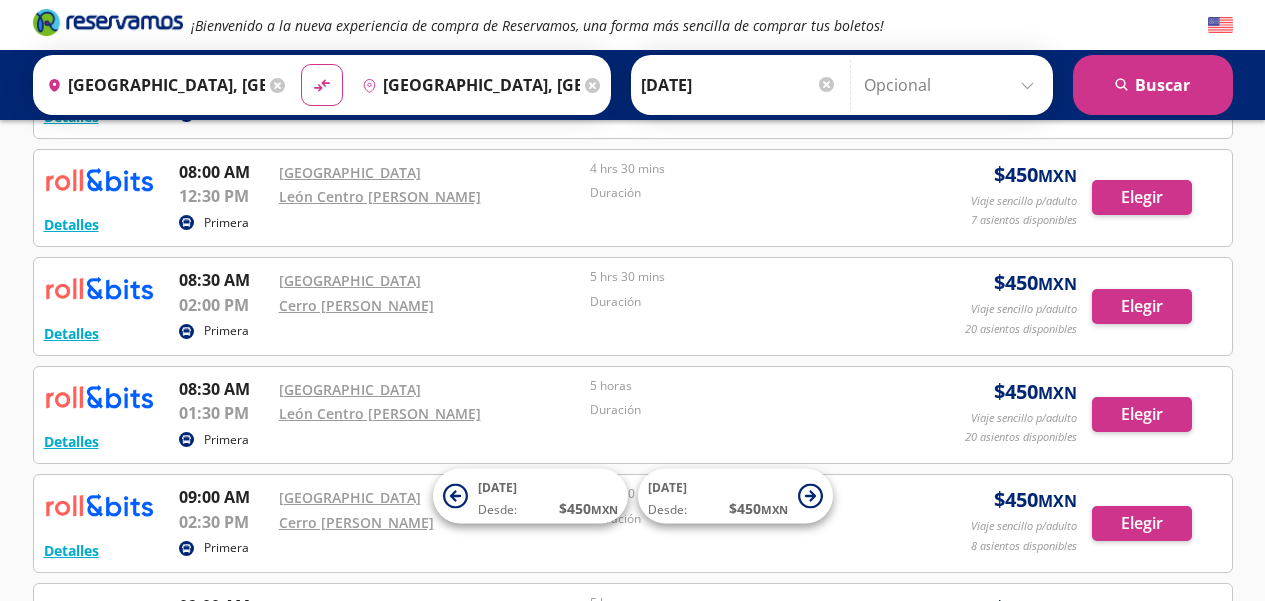 scroll, scrollTop: 407, scrollLeft: 0, axis: vertical 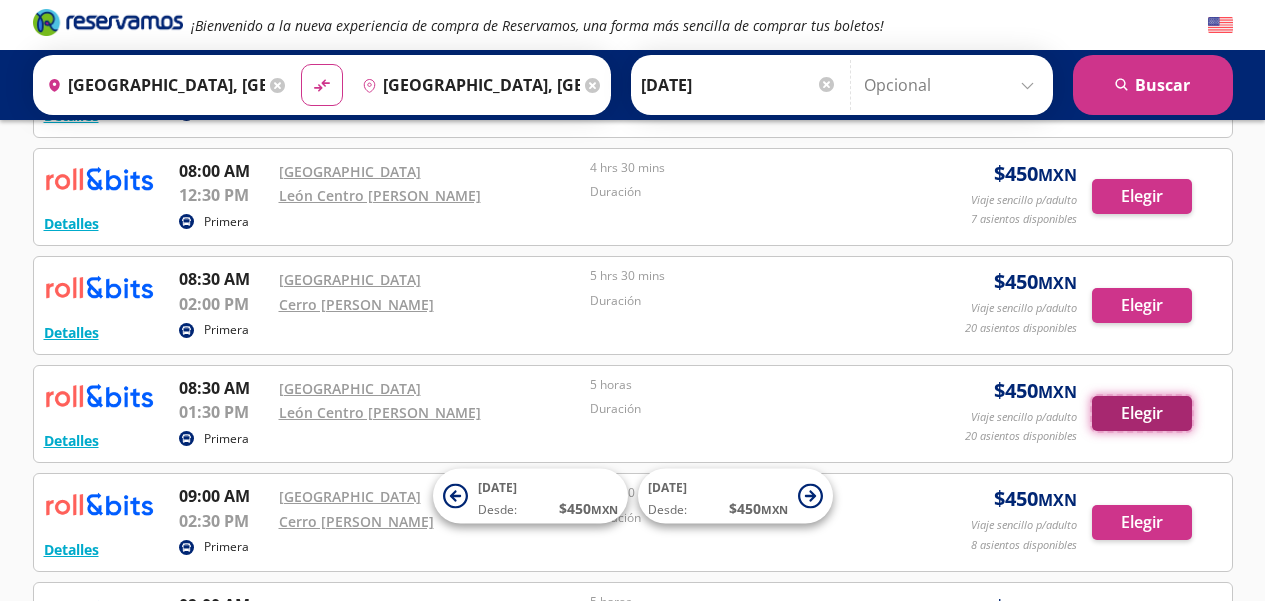 click on "Elegir" at bounding box center (1142, 413) 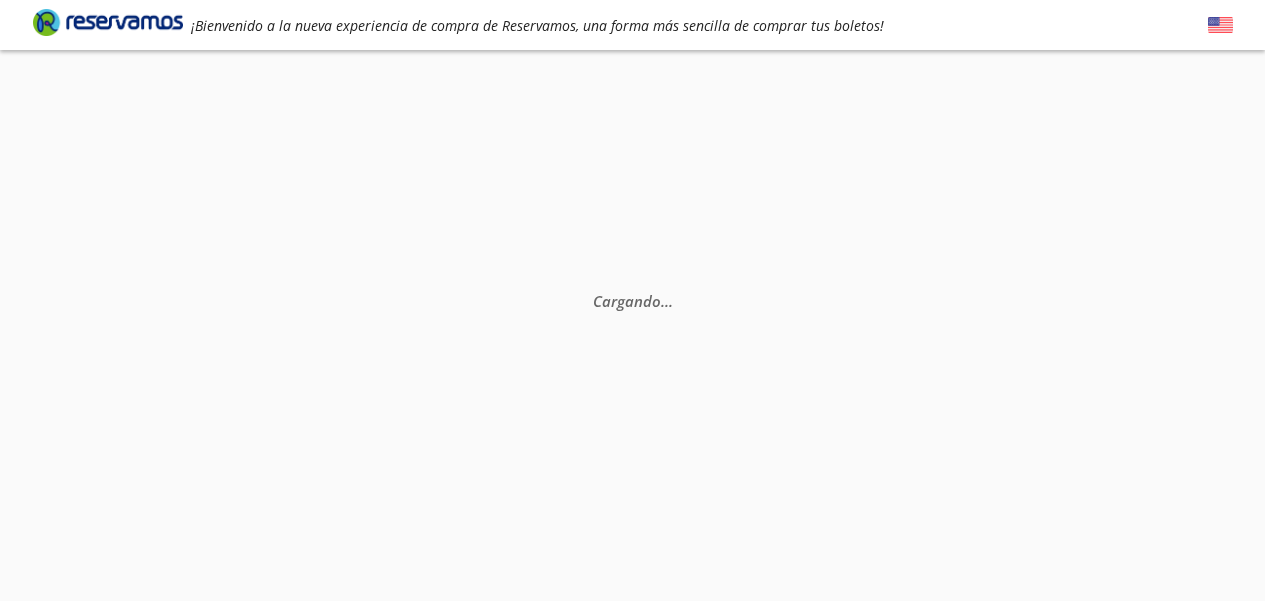 scroll, scrollTop: 0, scrollLeft: 0, axis: both 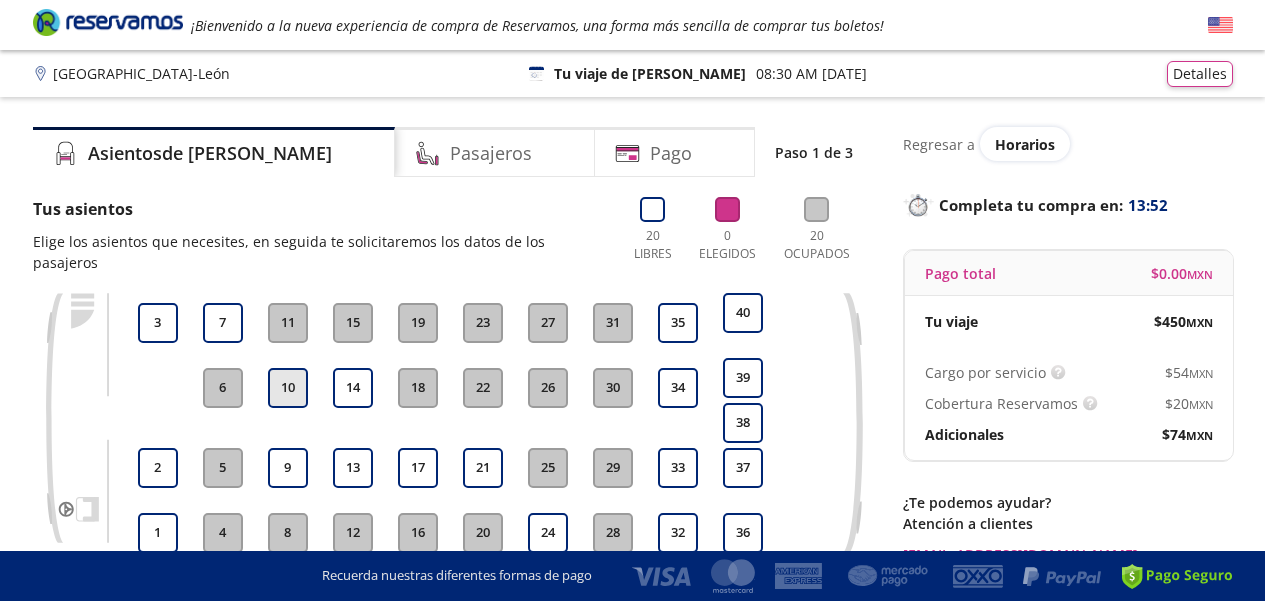 click on "10" at bounding box center [288, 388] 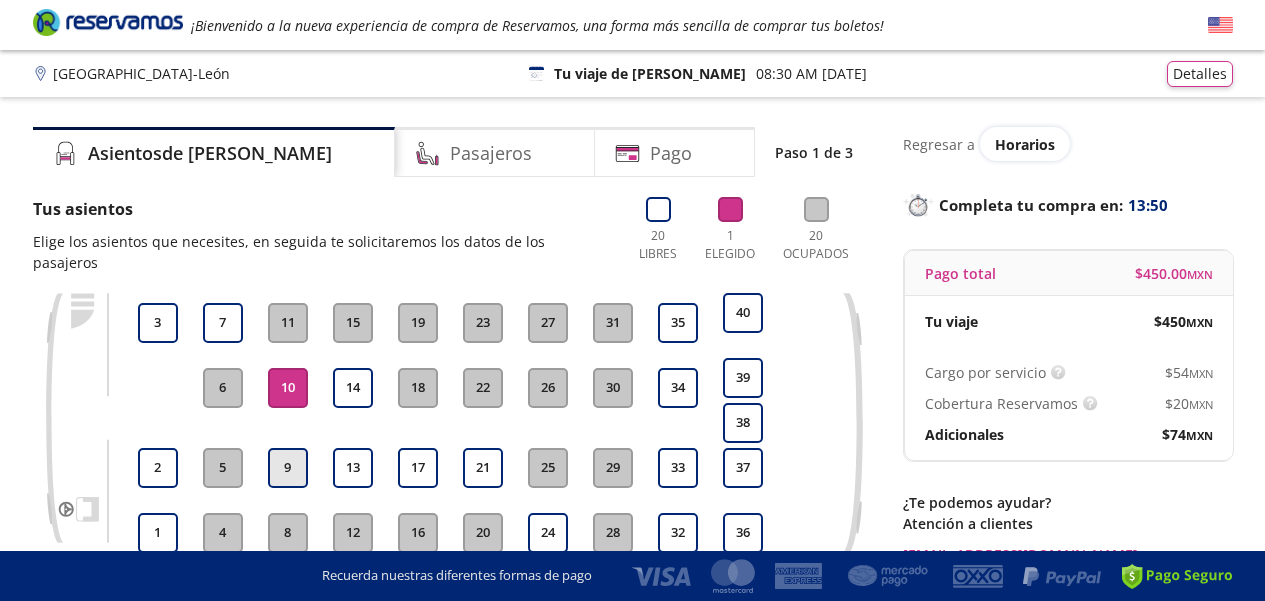 click on "9" at bounding box center (288, 468) 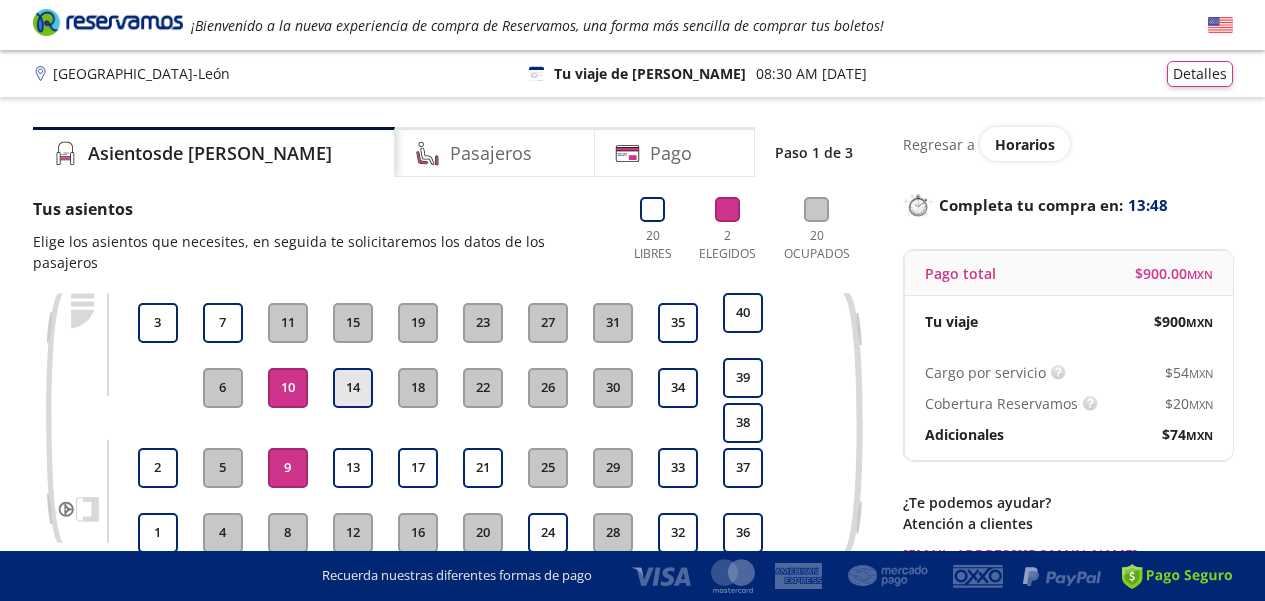 click on "14" at bounding box center [353, 388] 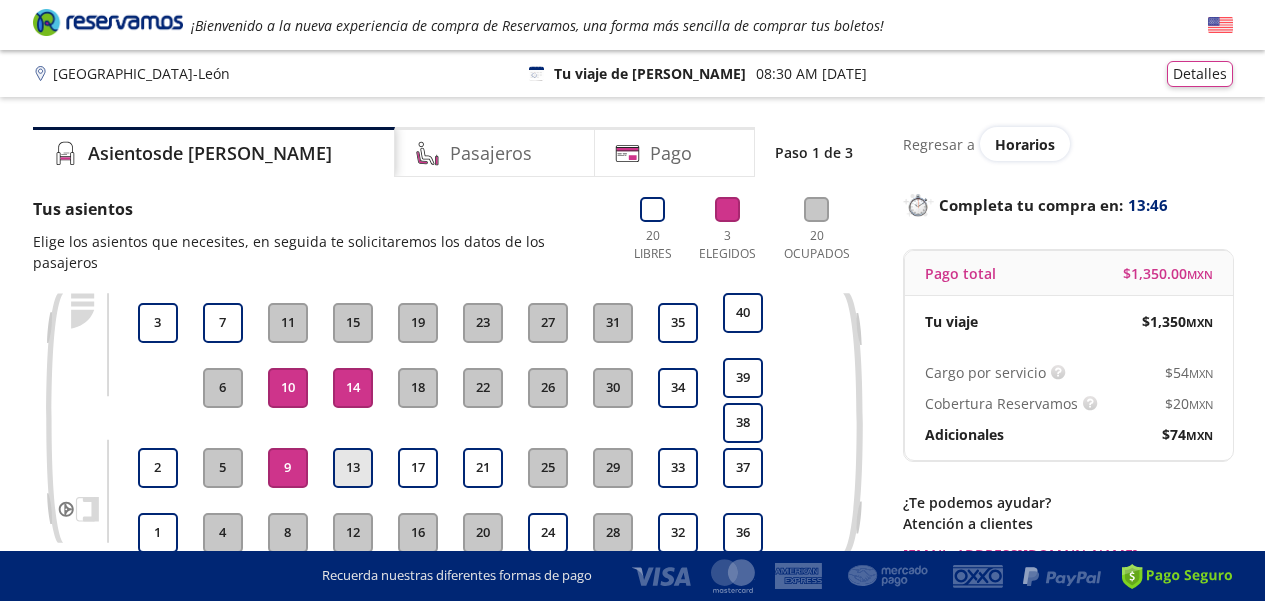 click on "13" at bounding box center [353, 468] 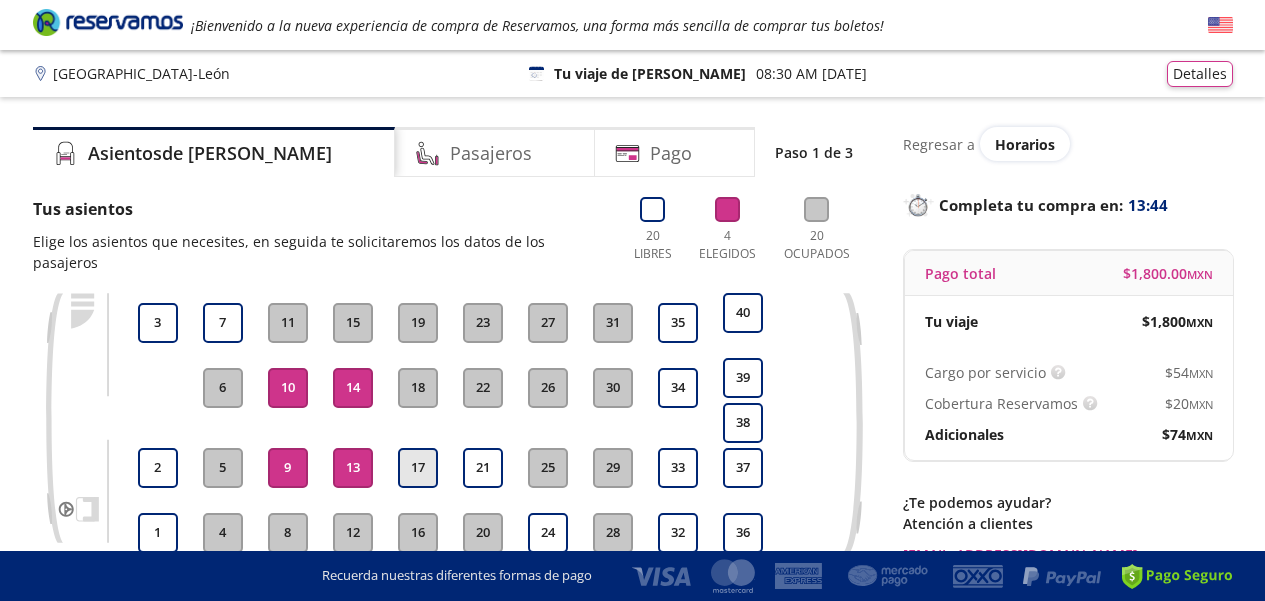 click on "17" at bounding box center [418, 468] 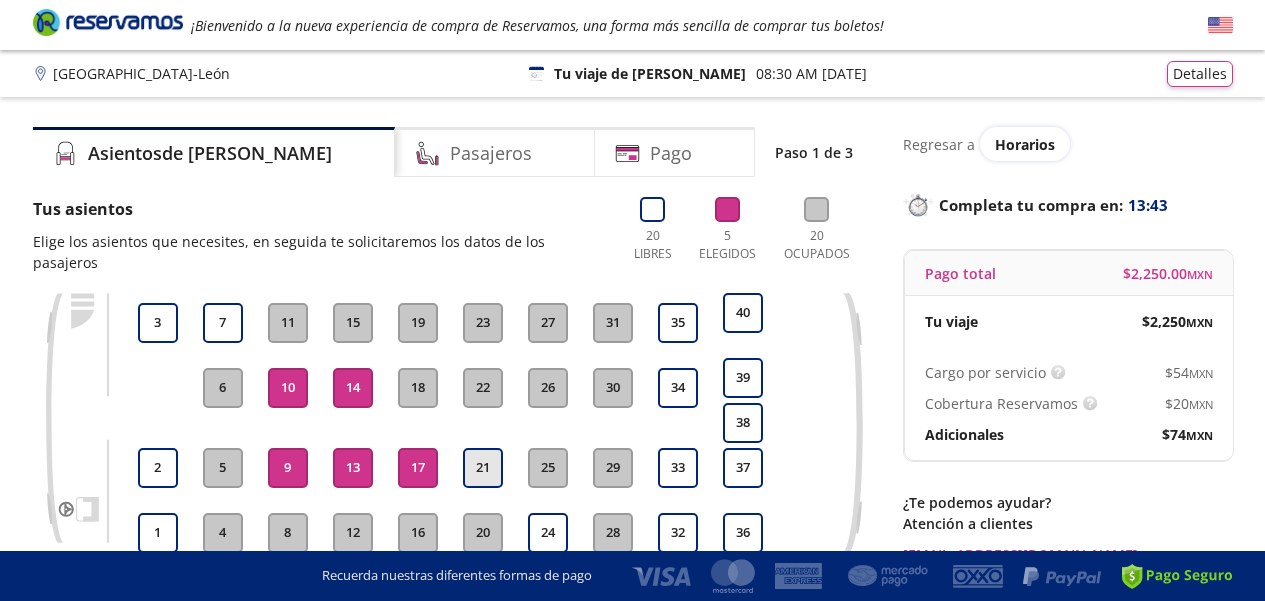 click on "21" at bounding box center [483, 468] 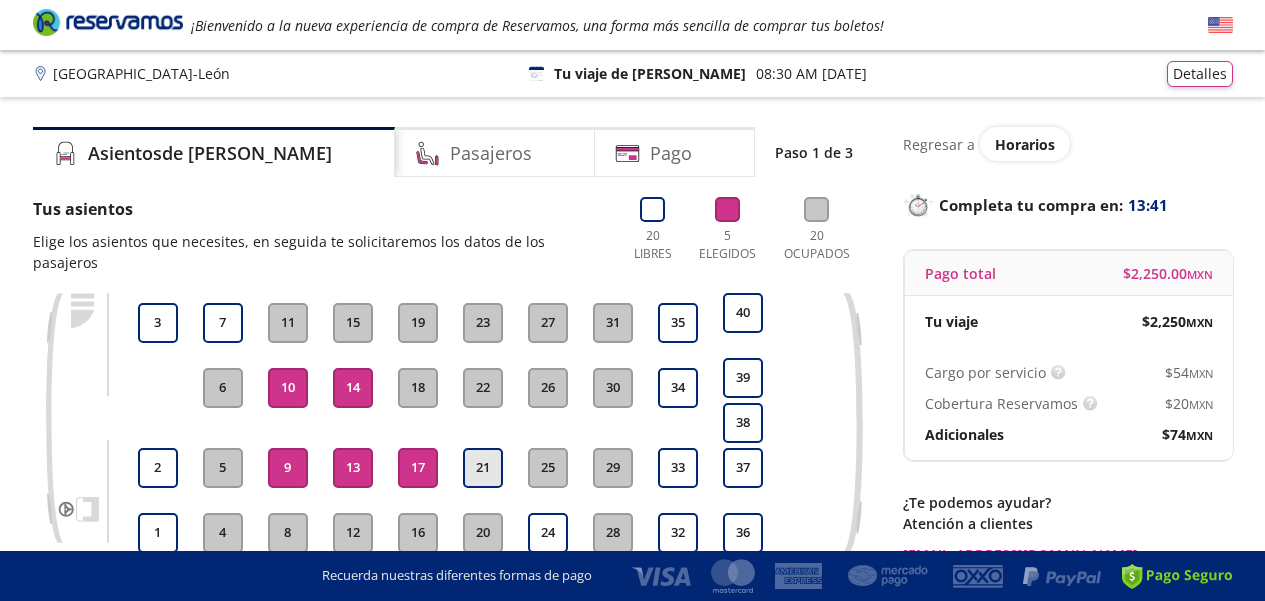click on "21" at bounding box center [483, 468] 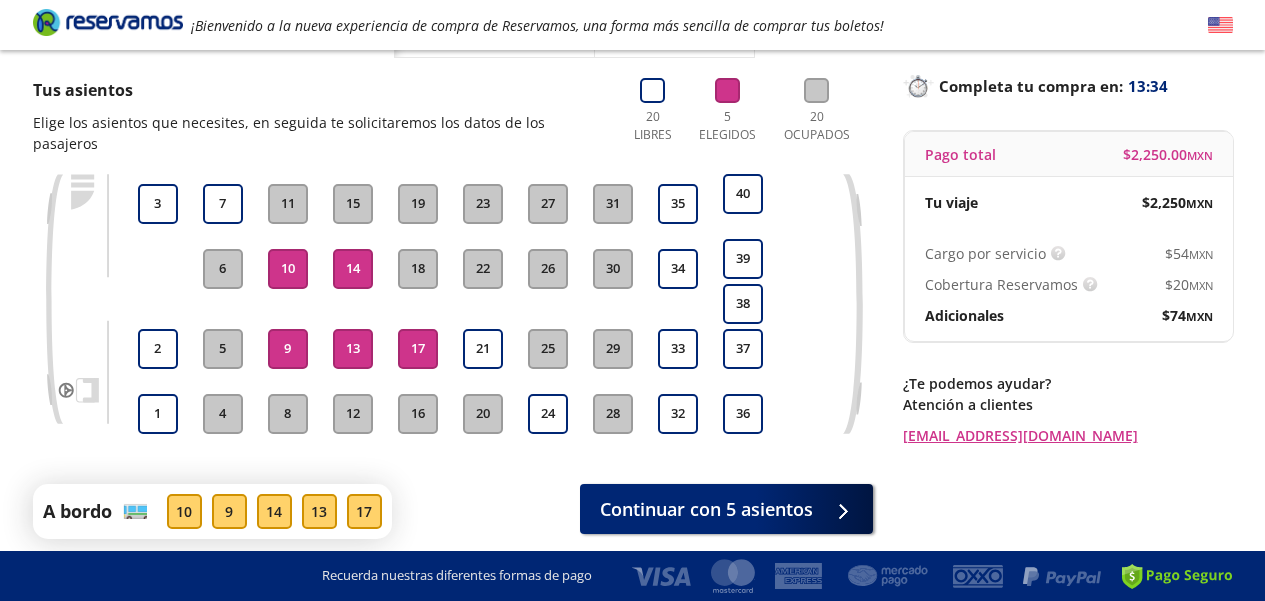 scroll, scrollTop: 120, scrollLeft: 0, axis: vertical 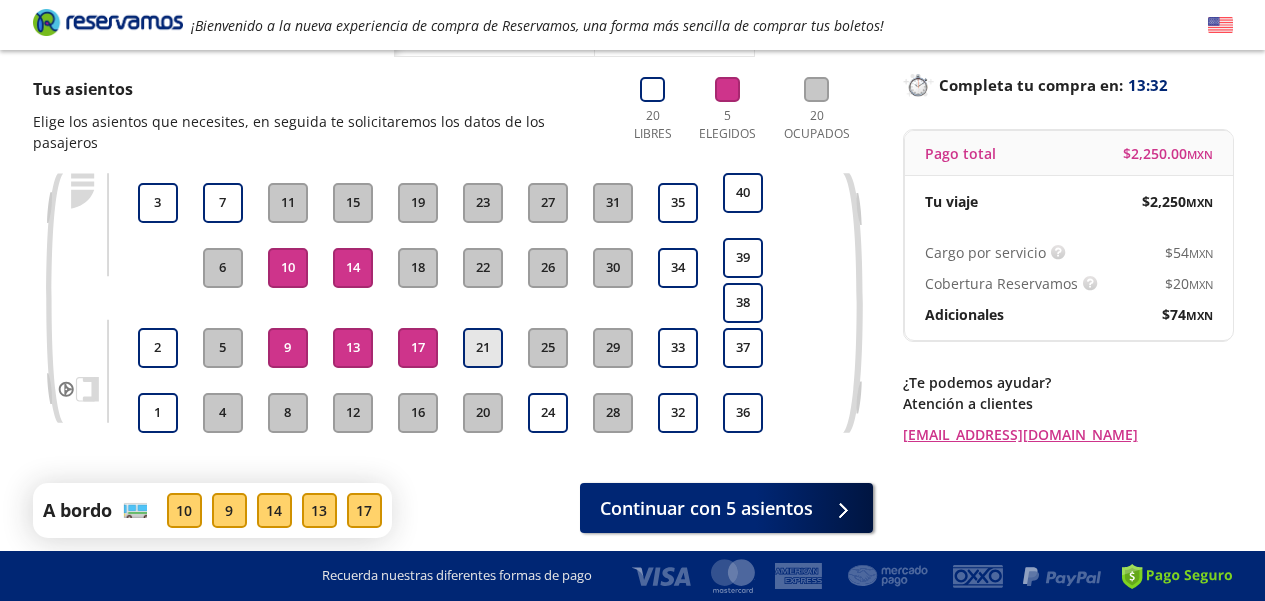 click on "21" at bounding box center (483, 348) 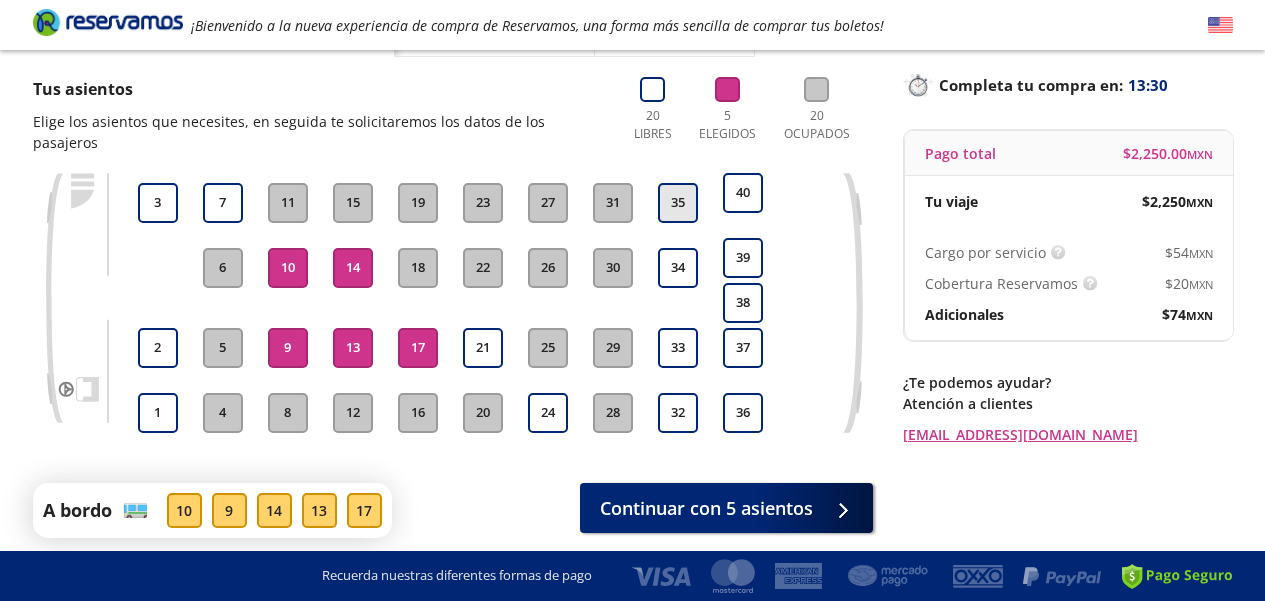 click on "35" at bounding box center (678, 203) 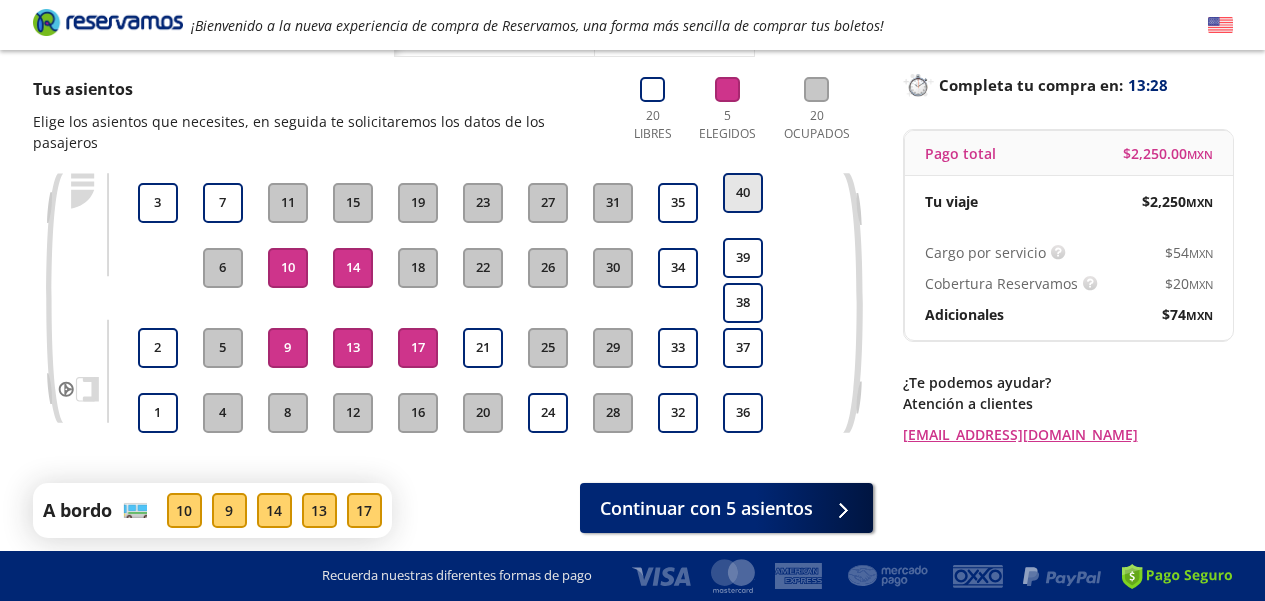 click on "40" at bounding box center [743, 193] 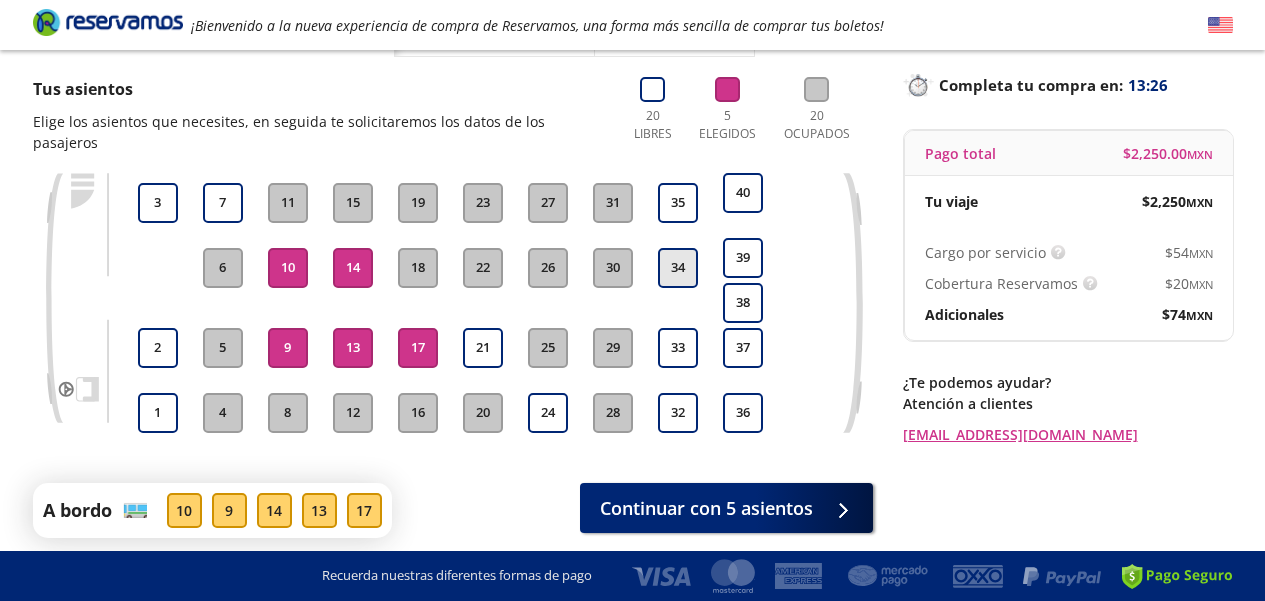 click on "34" at bounding box center [678, 268] 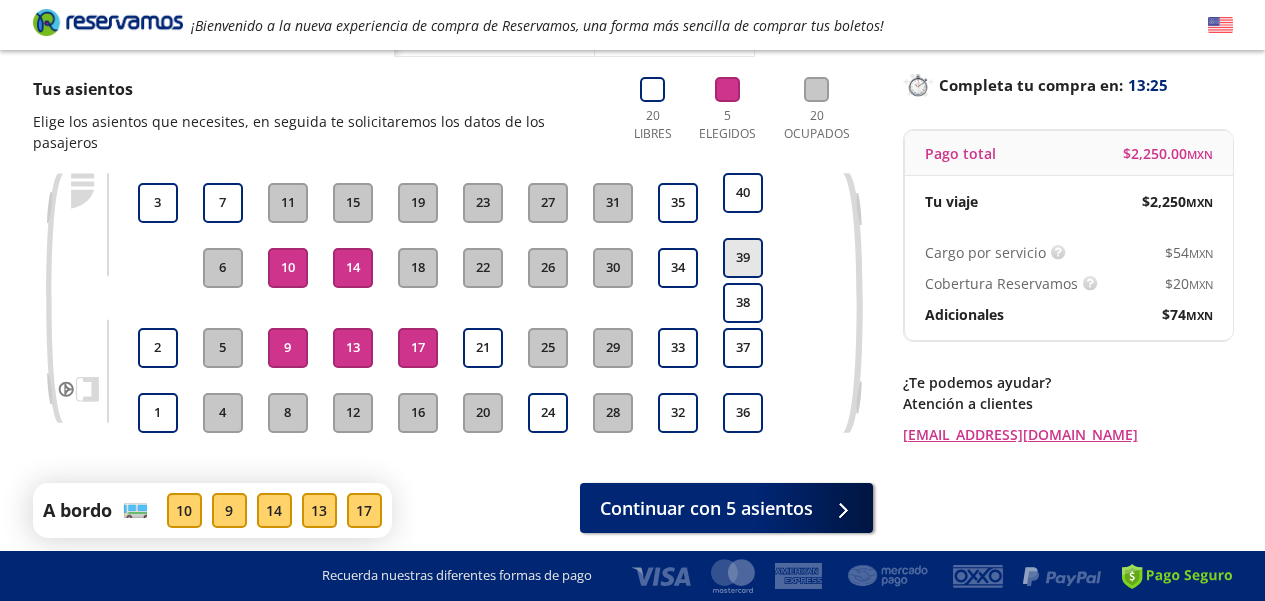 click on "39" at bounding box center [743, 258] 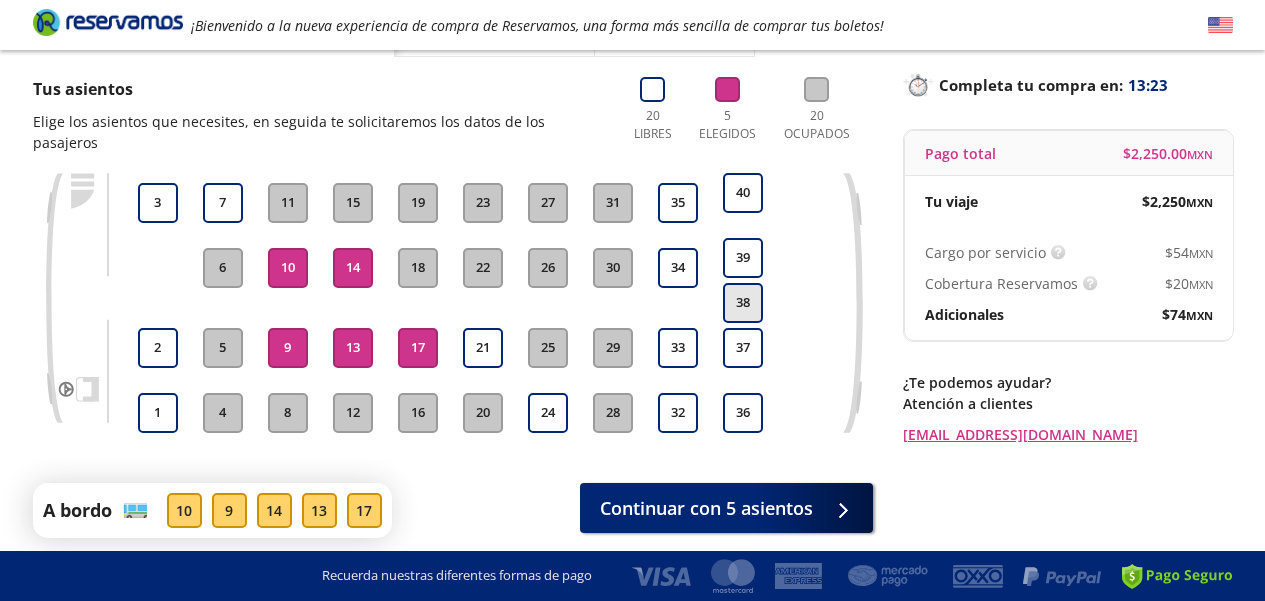 click on "38" at bounding box center [743, 303] 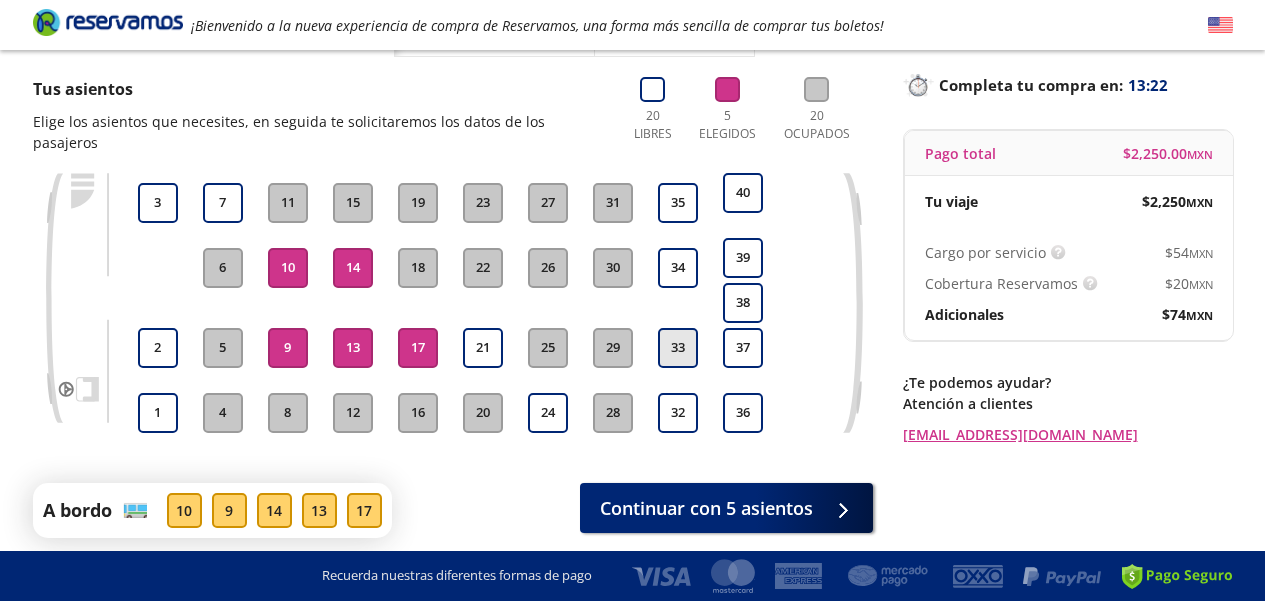 click on "33" at bounding box center (678, 348) 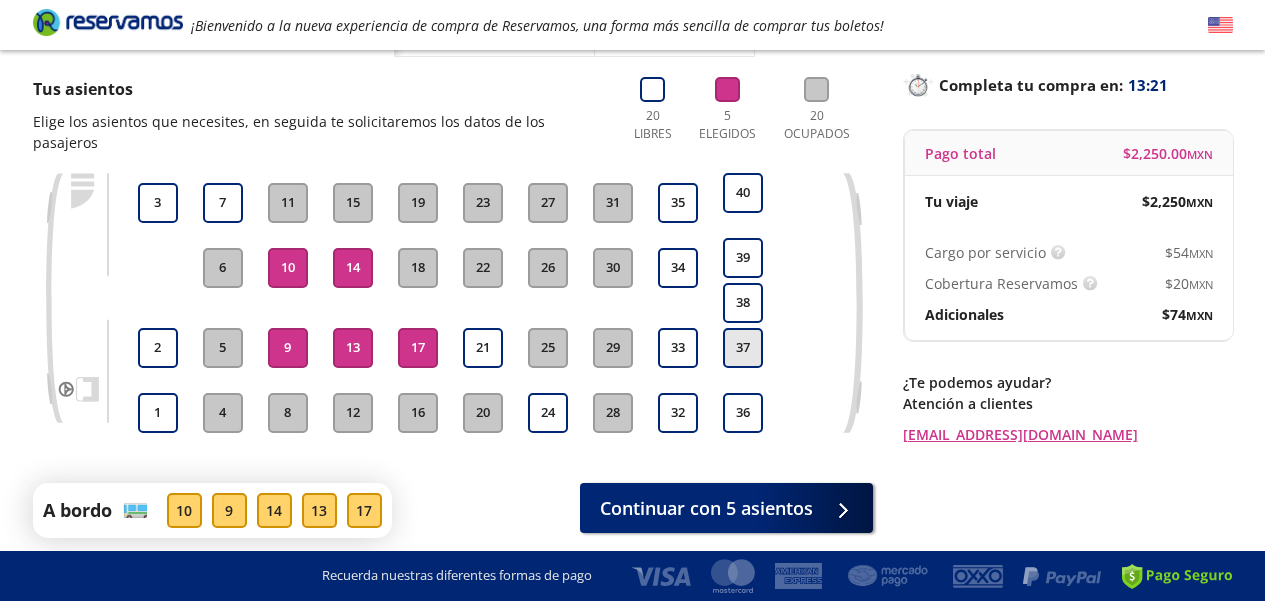 click on "37" at bounding box center (743, 348) 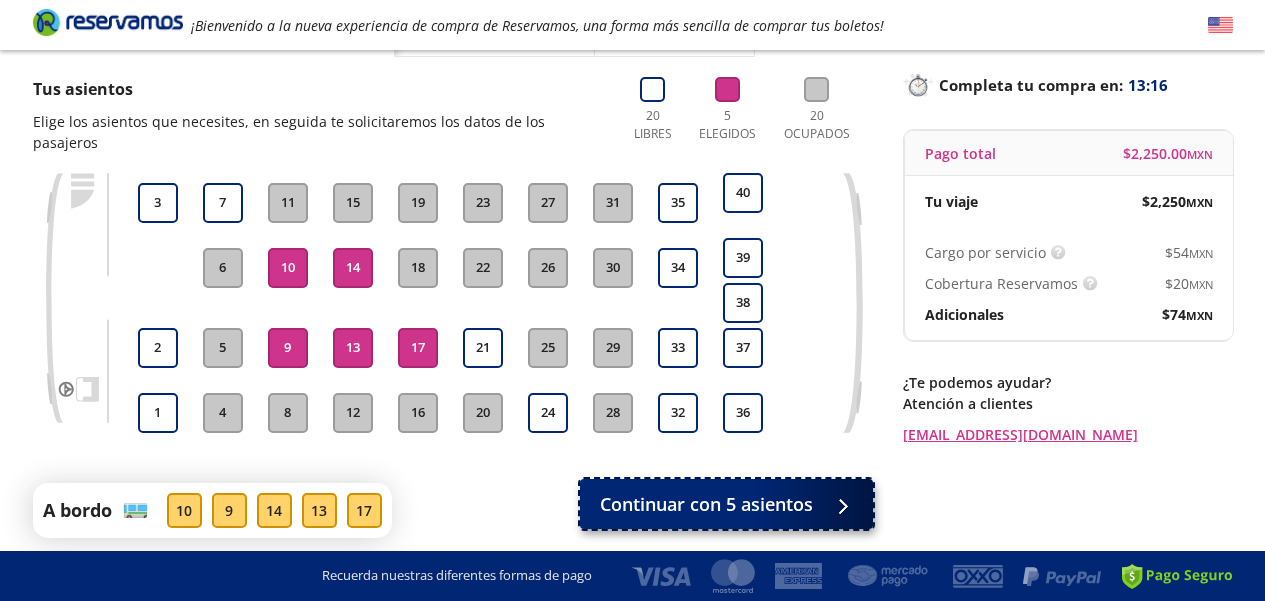 click on "Continuar con 5 asientos" at bounding box center [706, 504] 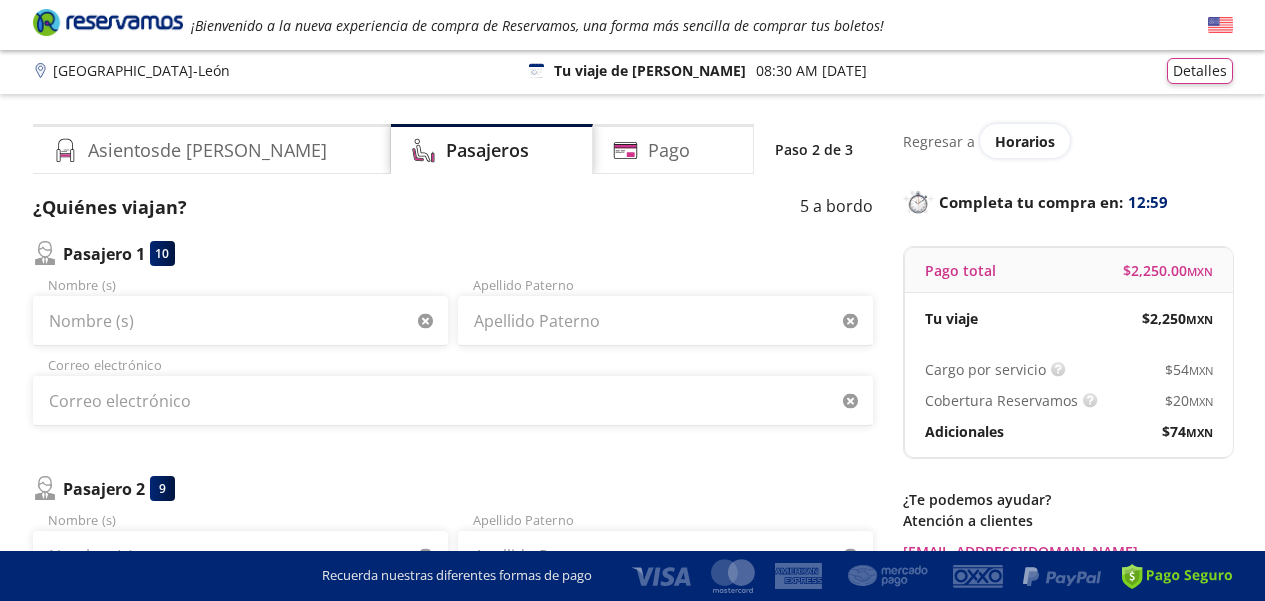 scroll, scrollTop: 0, scrollLeft: 0, axis: both 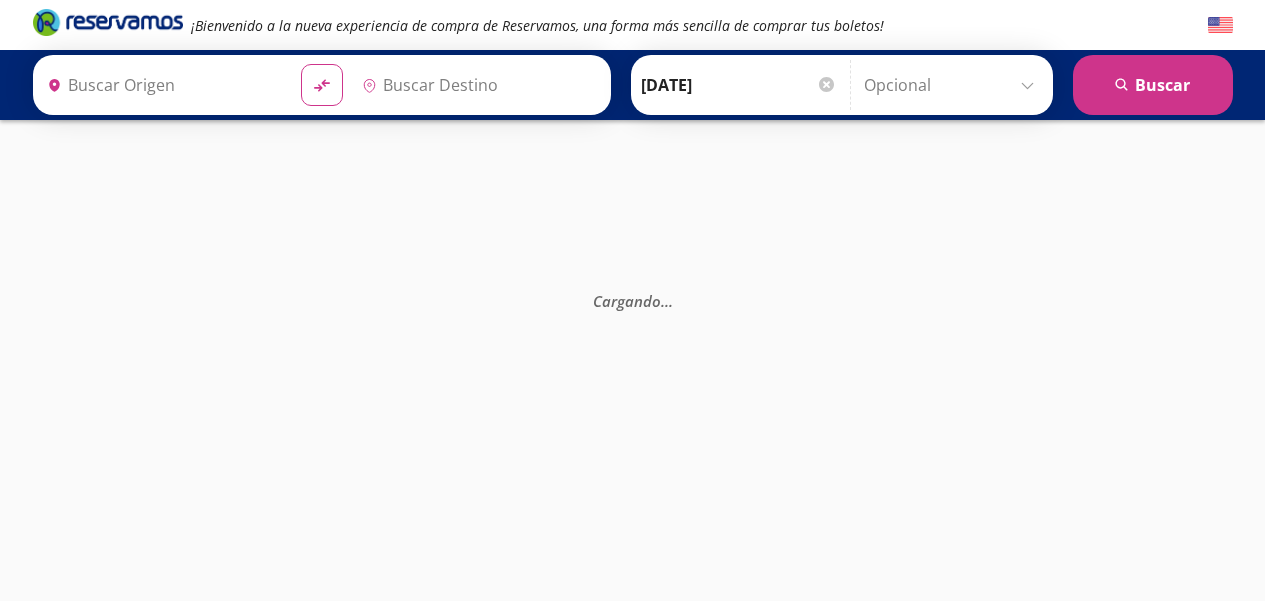 type on "[GEOGRAPHIC_DATA], [GEOGRAPHIC_DATA]" 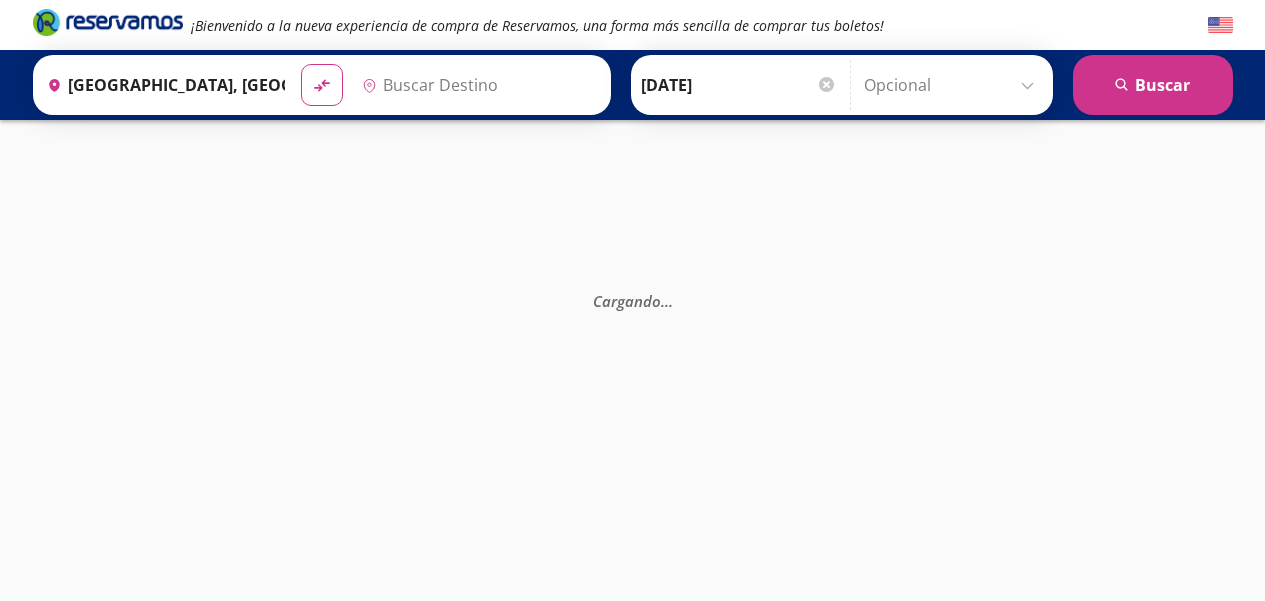 type on "[GEOGRAPHIC_DATA], [GEOGRAPHIC_DATA]" 